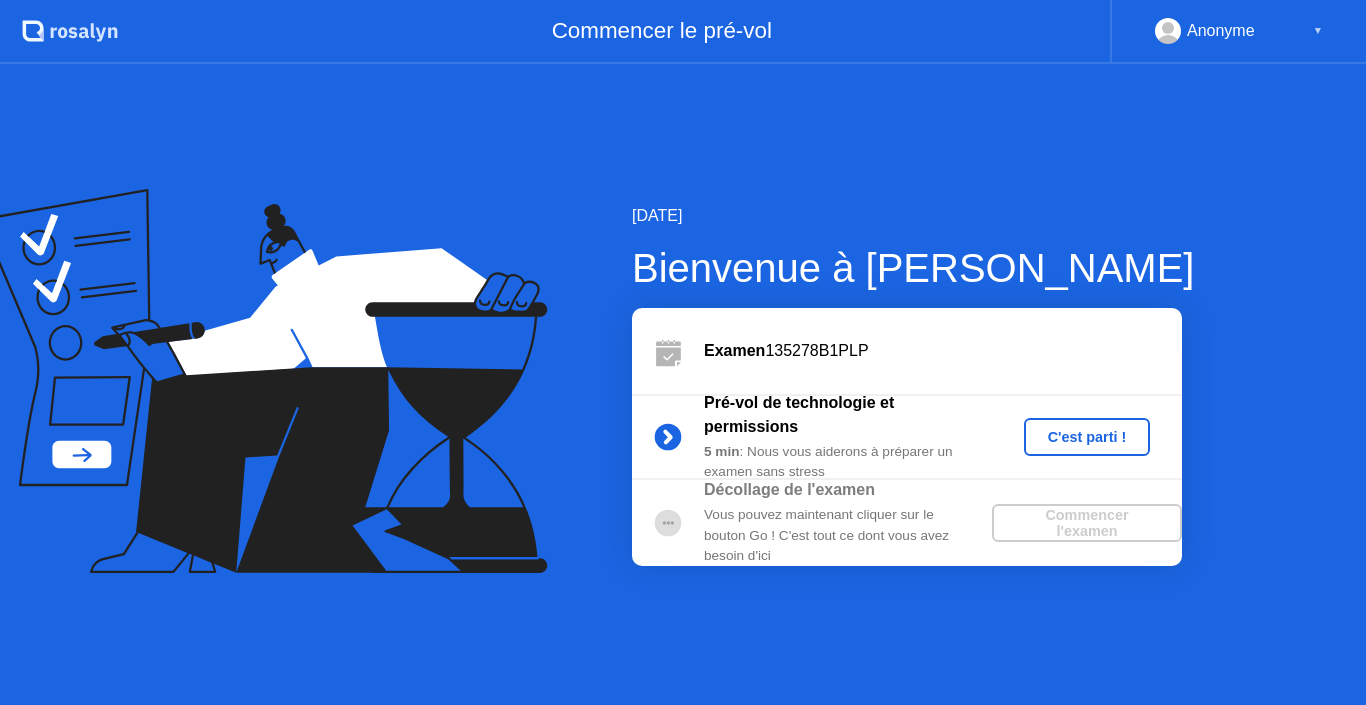 scroll, scrollTop: 0, scrollLeft: 0, axis: both 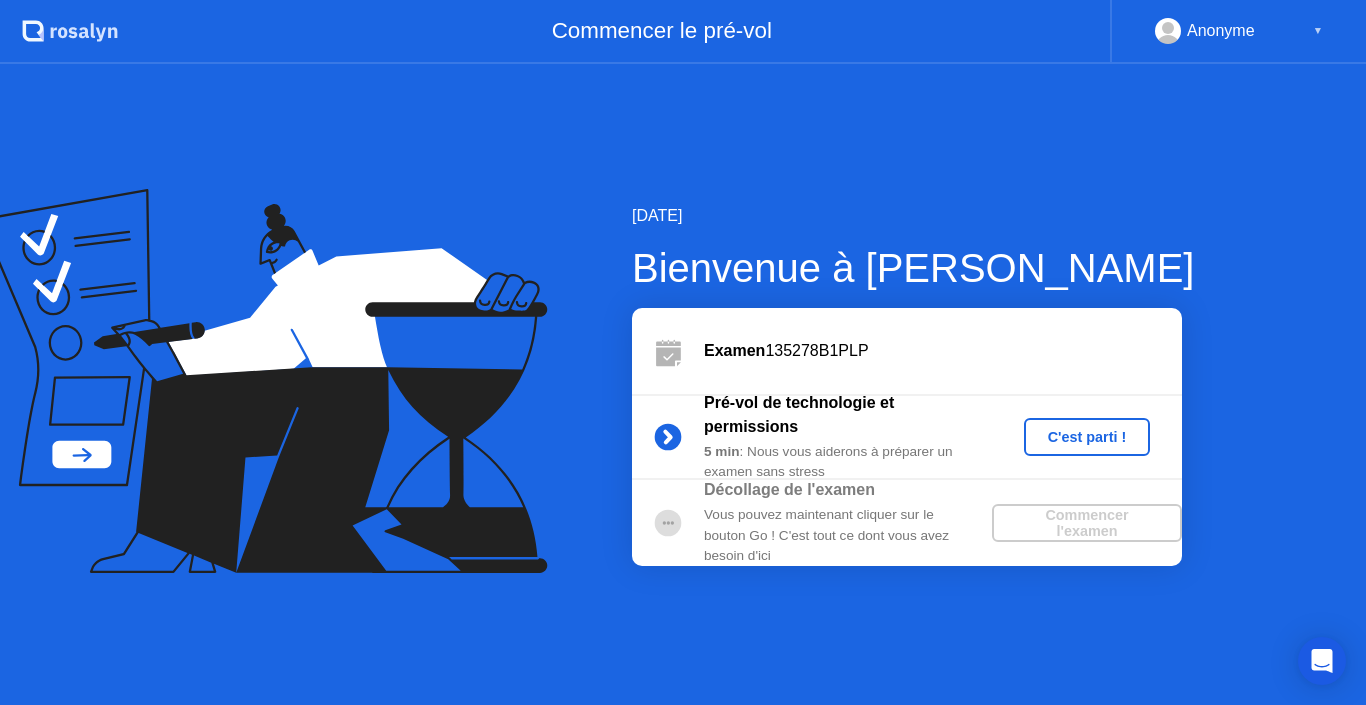 drag, startPoint x: 866, startPoint y: 574, endPoint x: 860, endPoint y: 557, distance: 18.027756 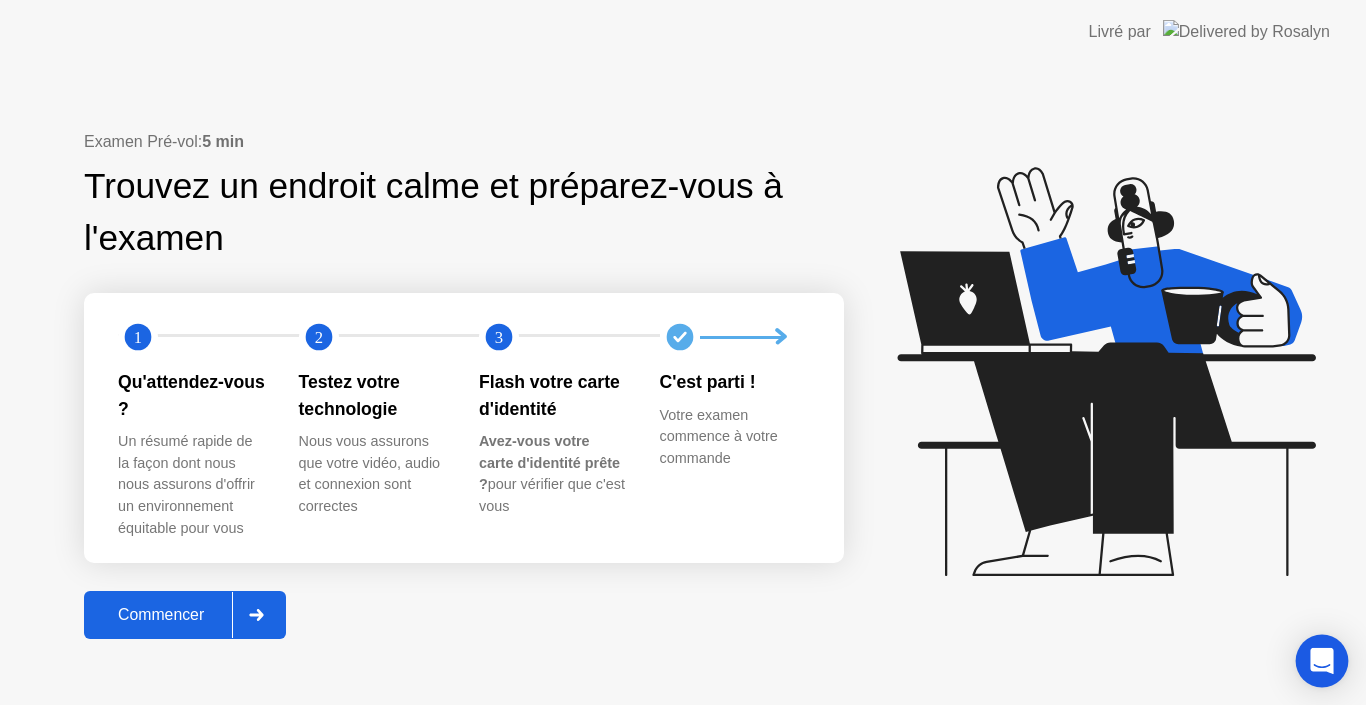 click 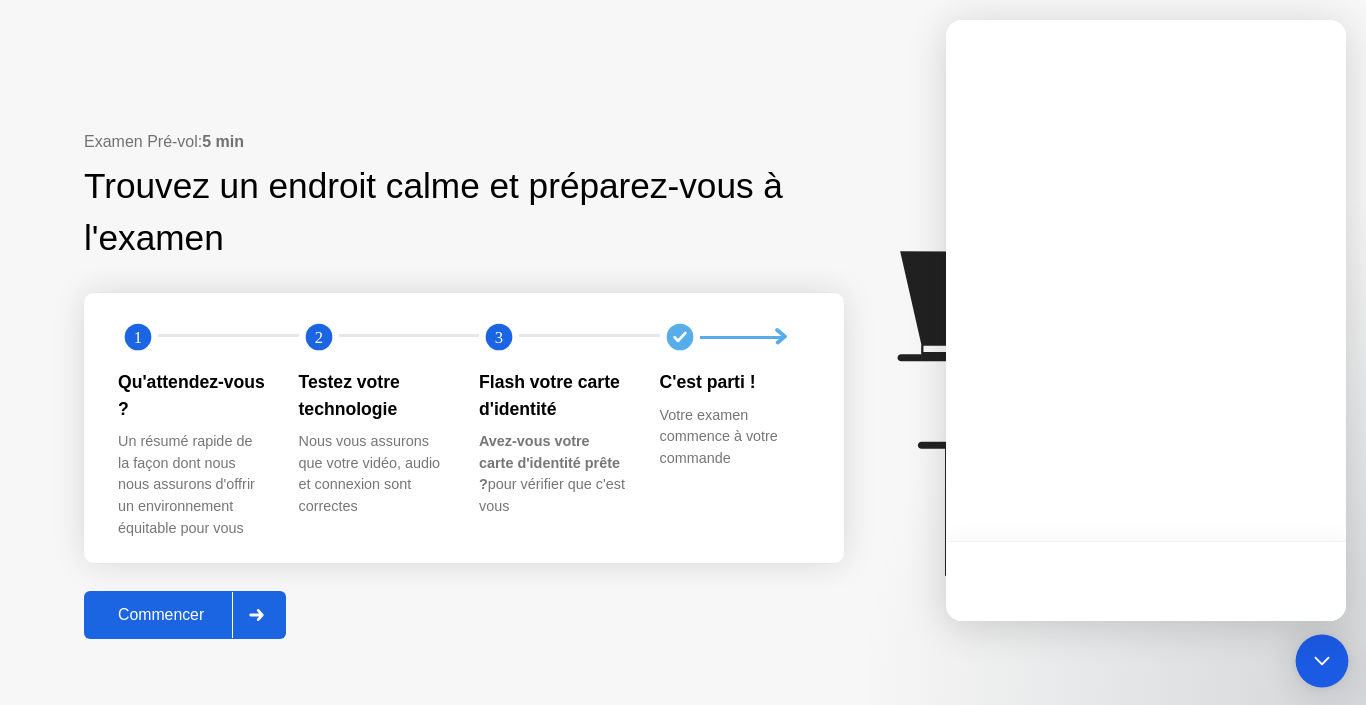 click 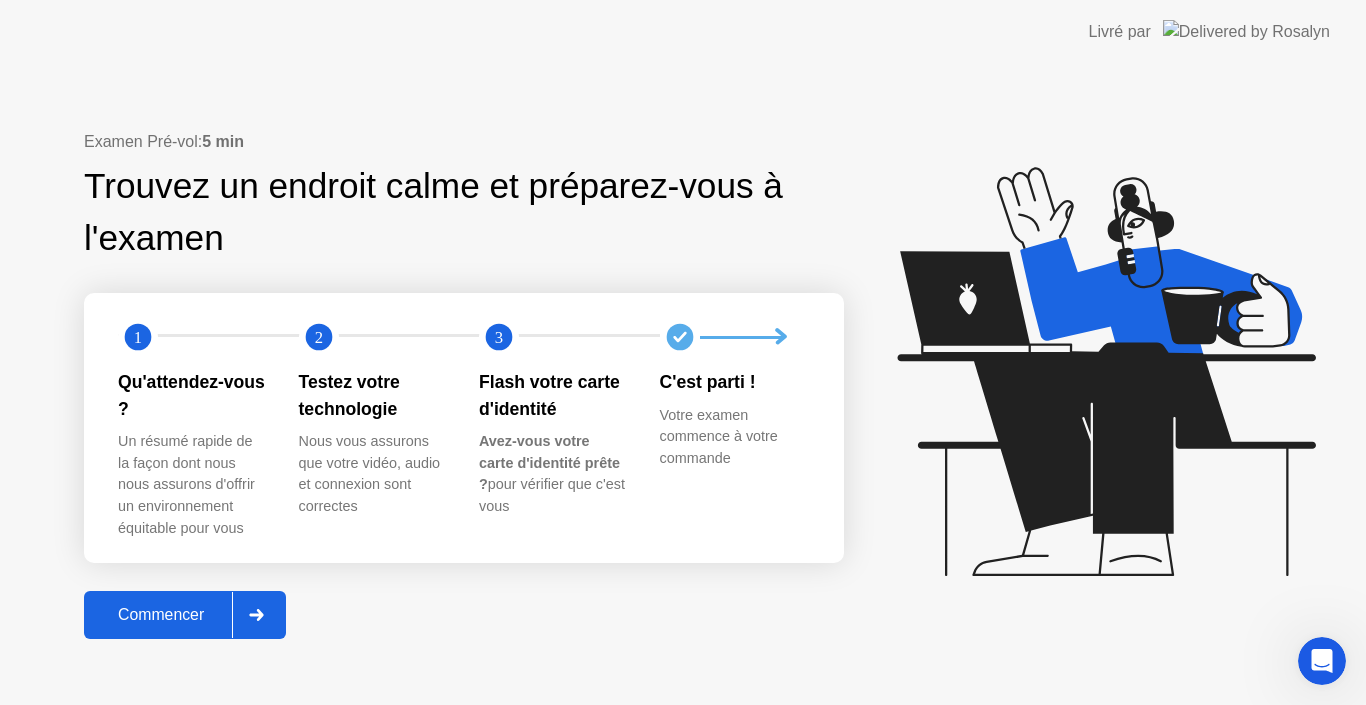 scroll, scrollTop: 0, scrollLeft: 0, axis: both 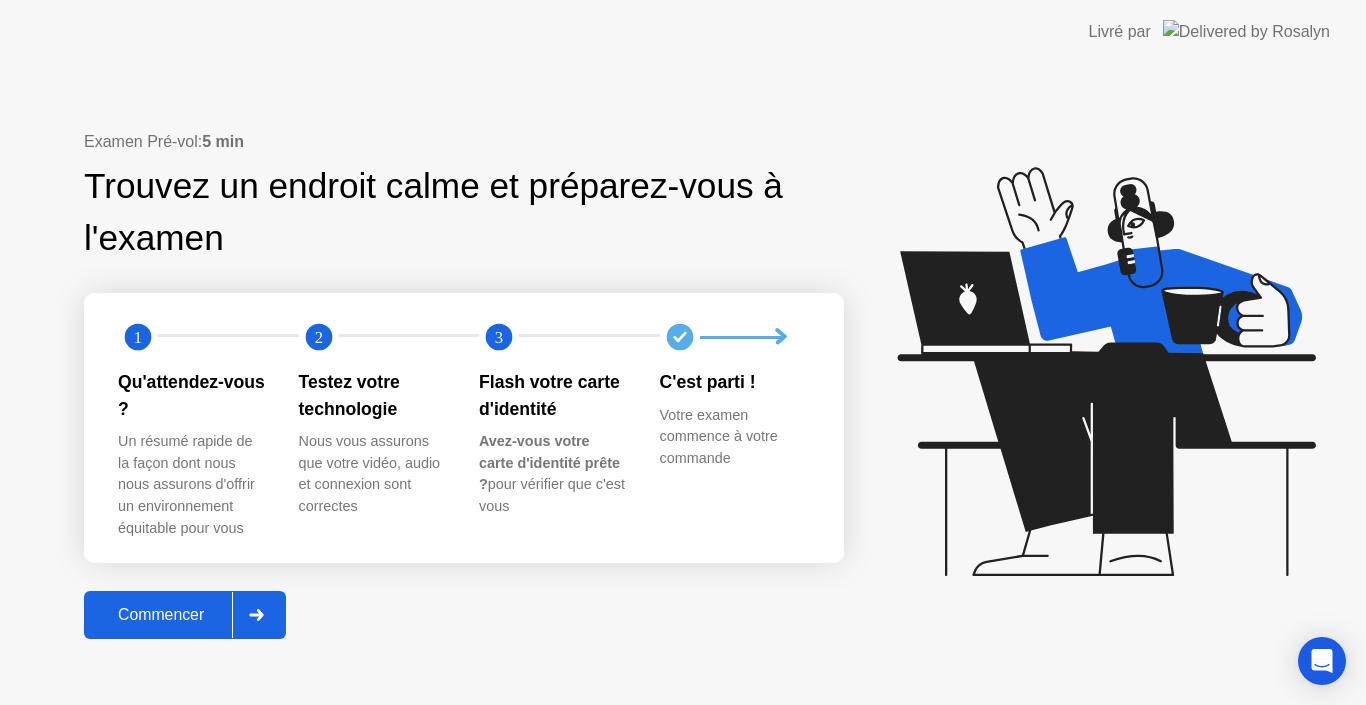 click on "Commencer" 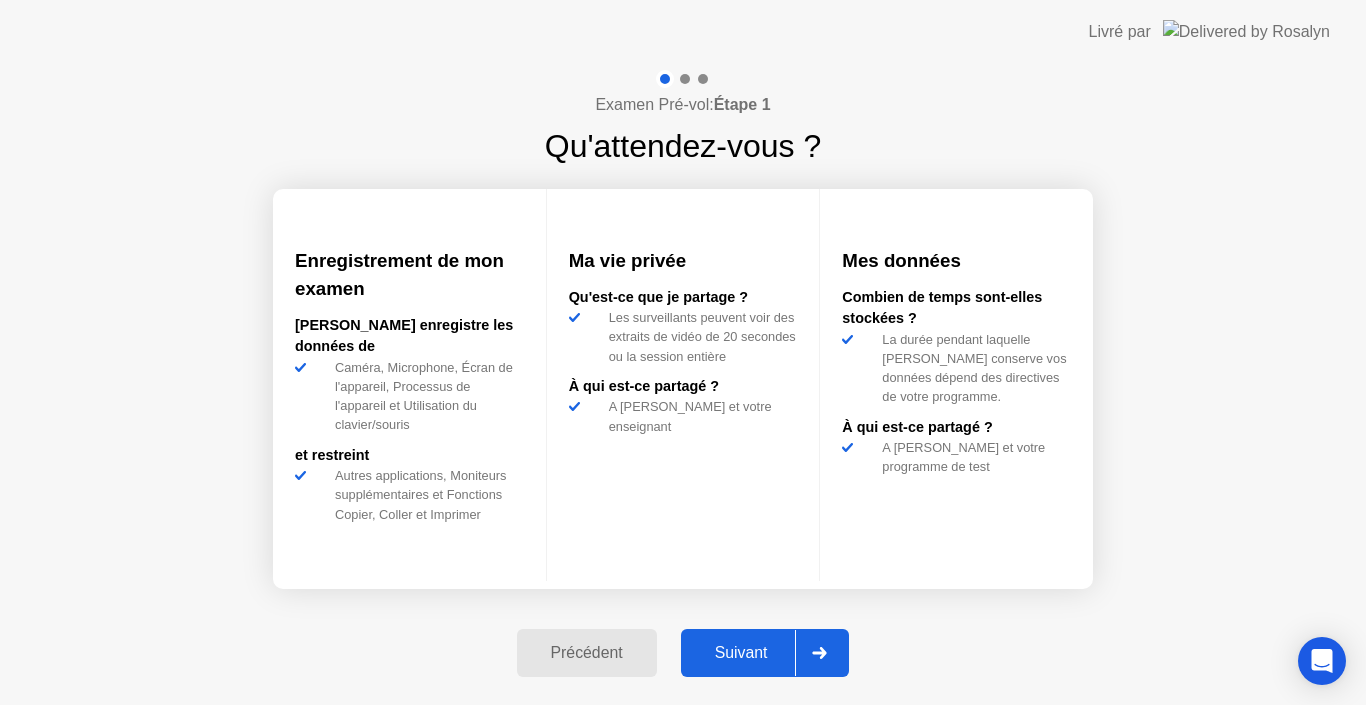 click on "Suivant" 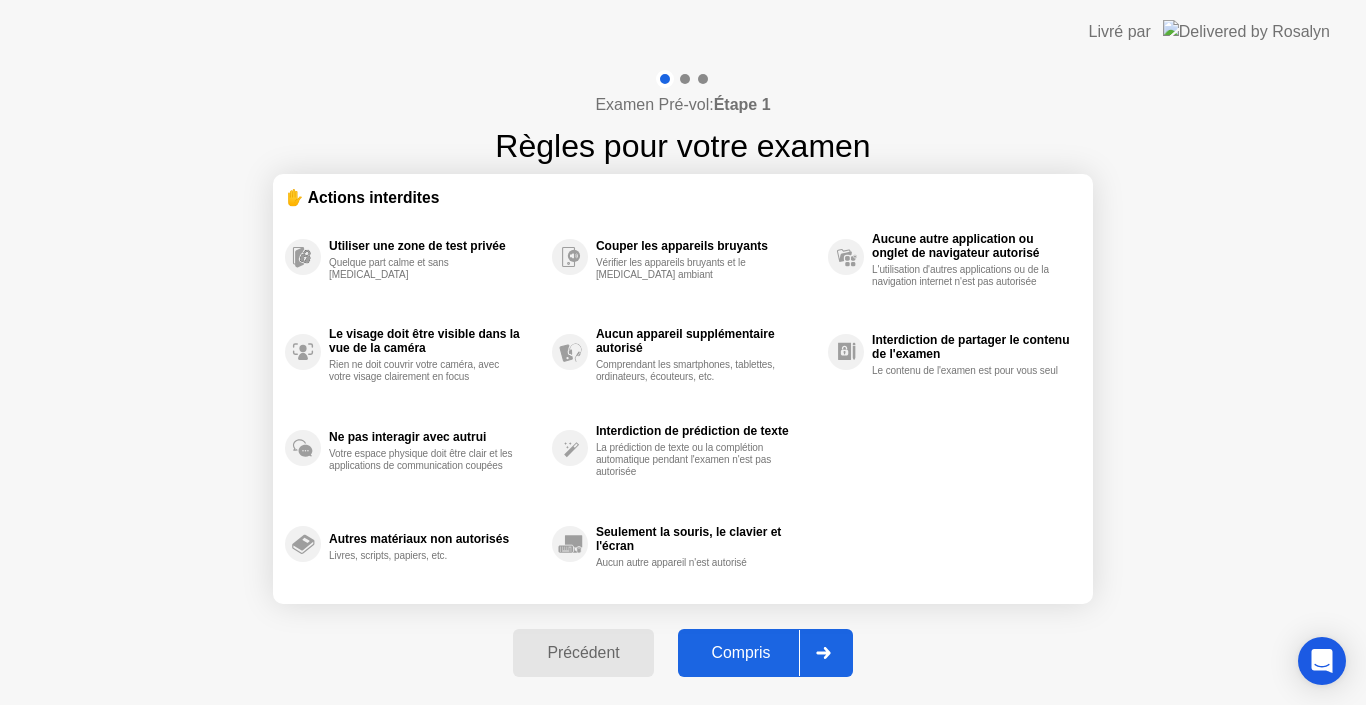 click on "Compris" 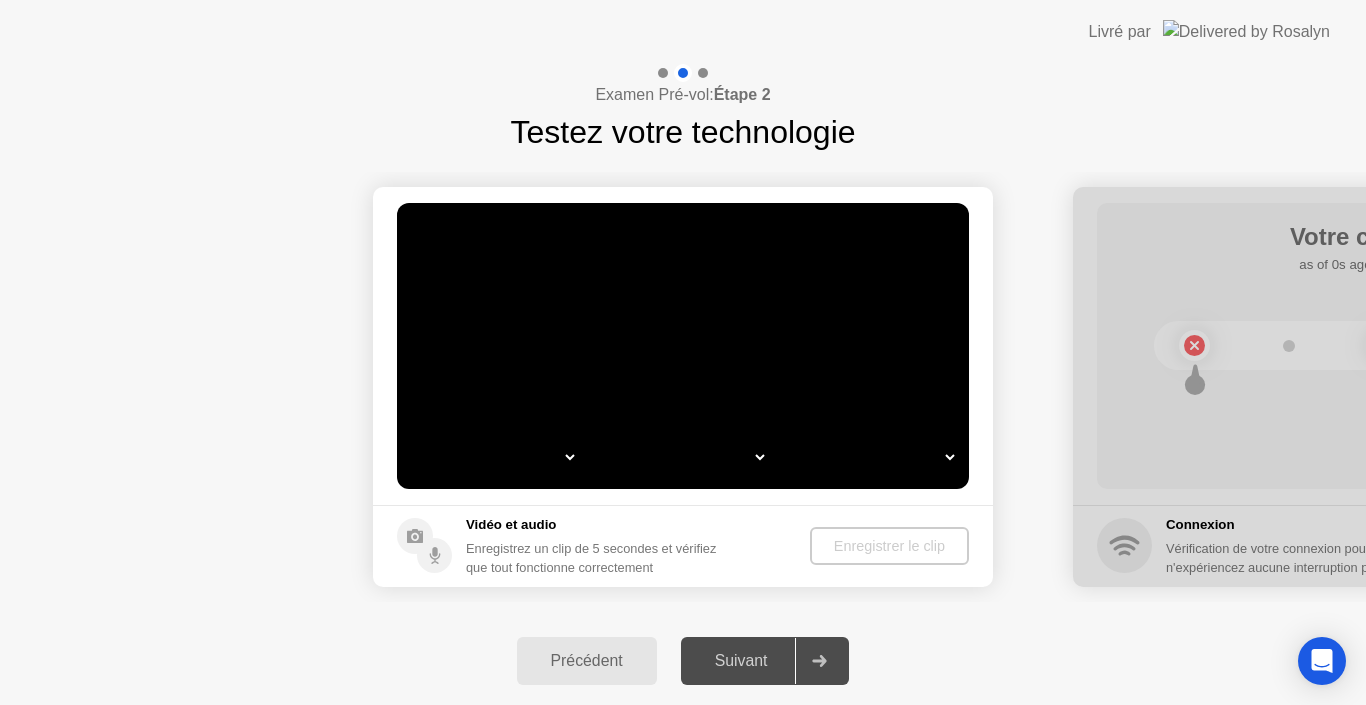 select on "**********" 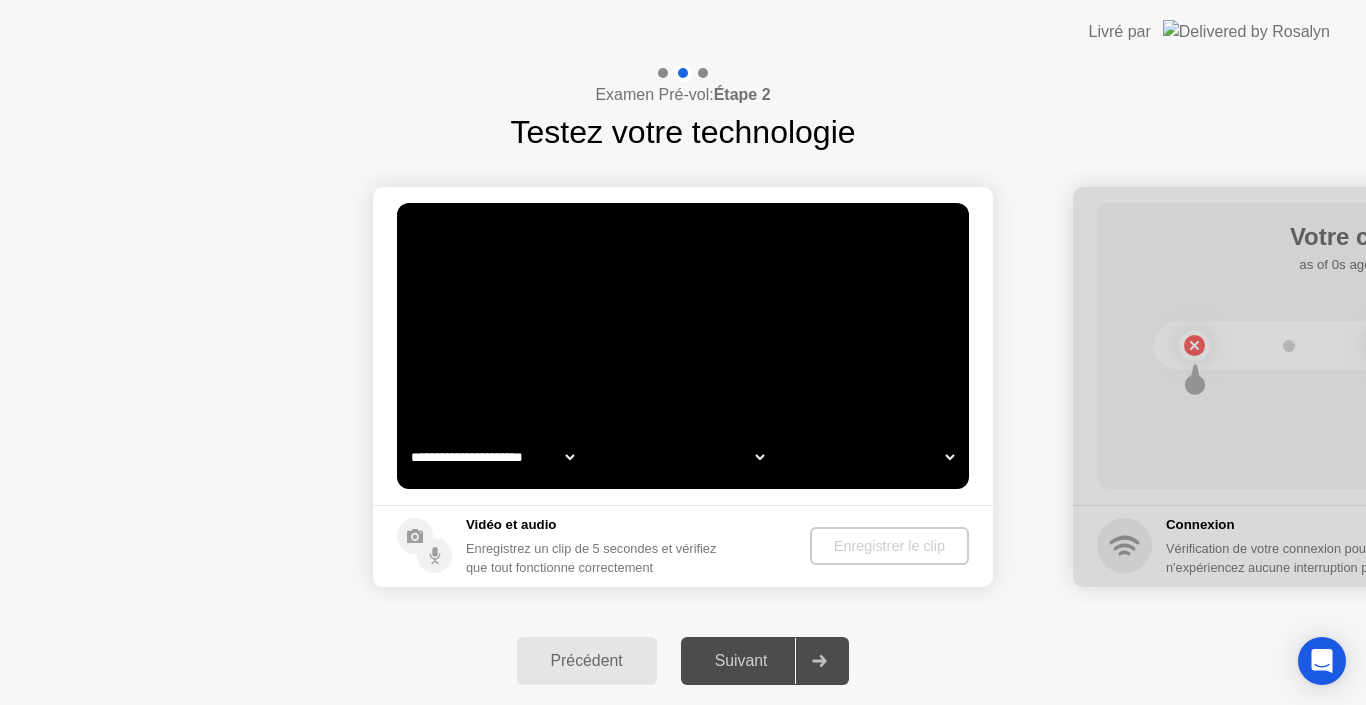 select on "*" 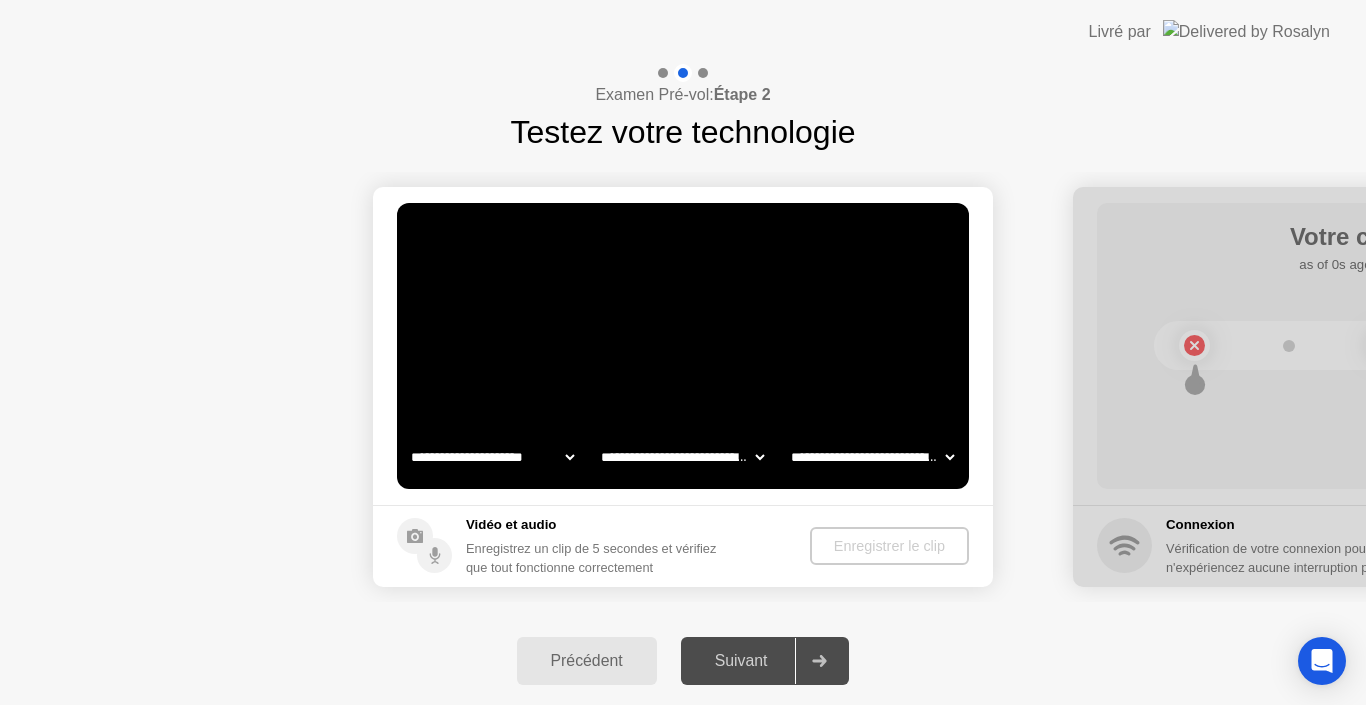 click on "**********" 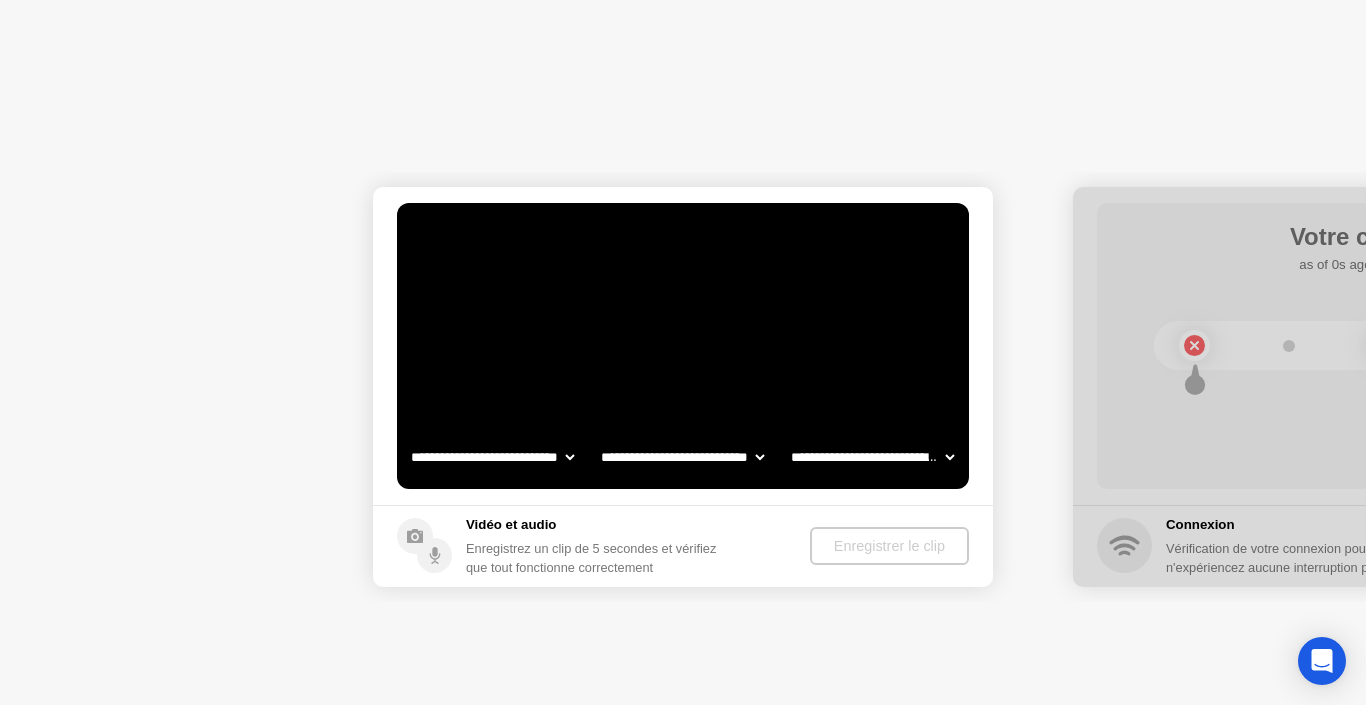 click on "Enregistrer le clip" 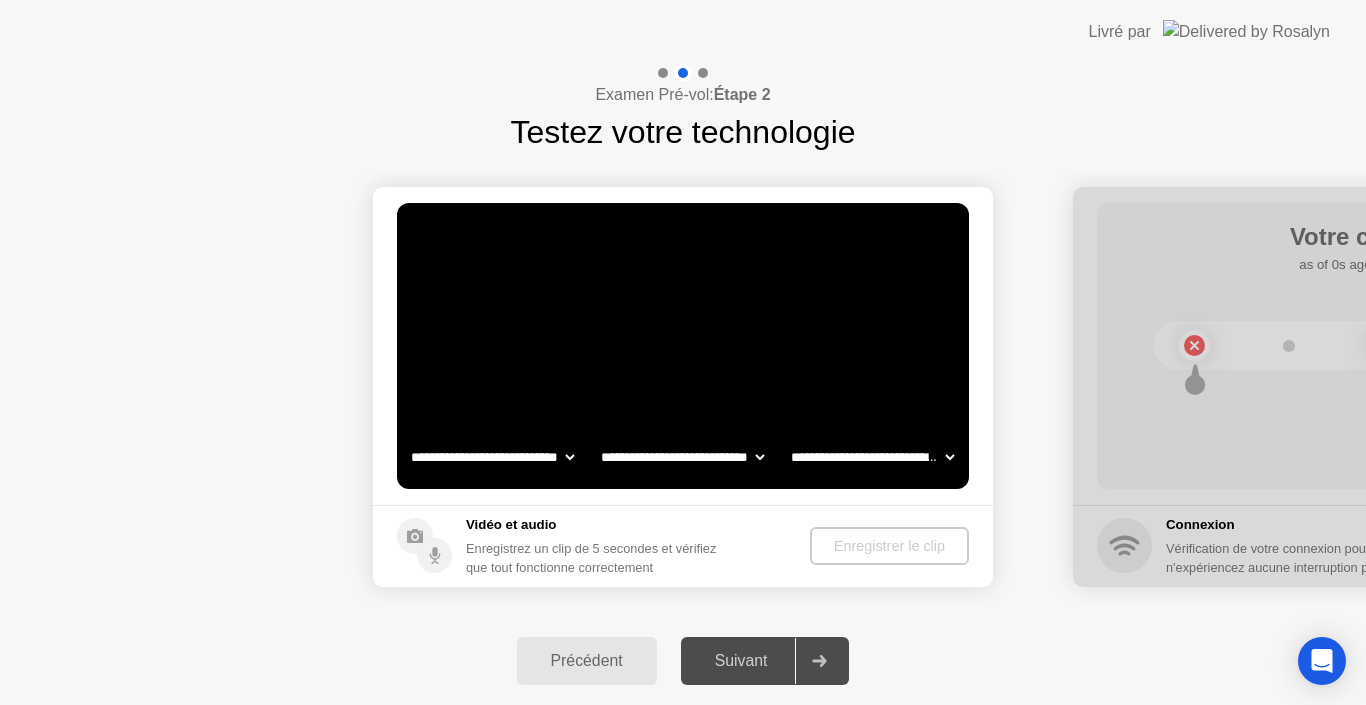 select on "**********" 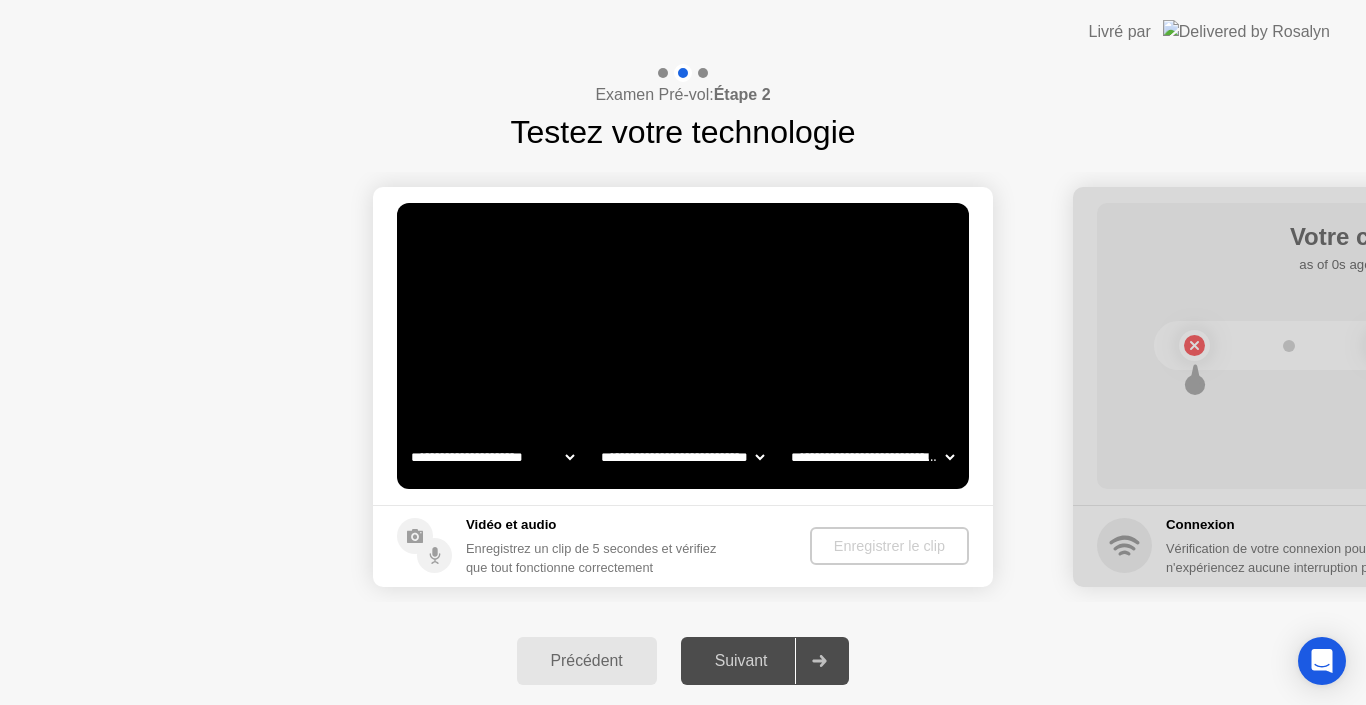 select on "*******" 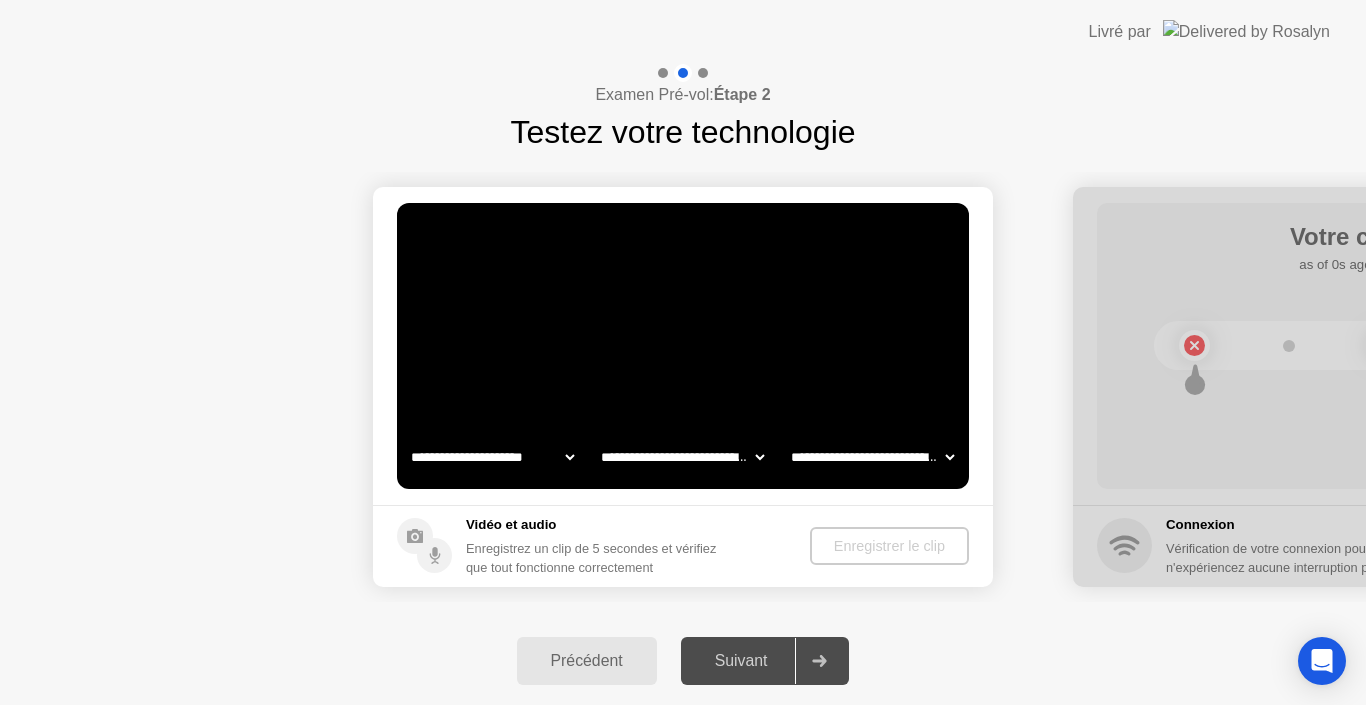 click on "Précédent Suivant" 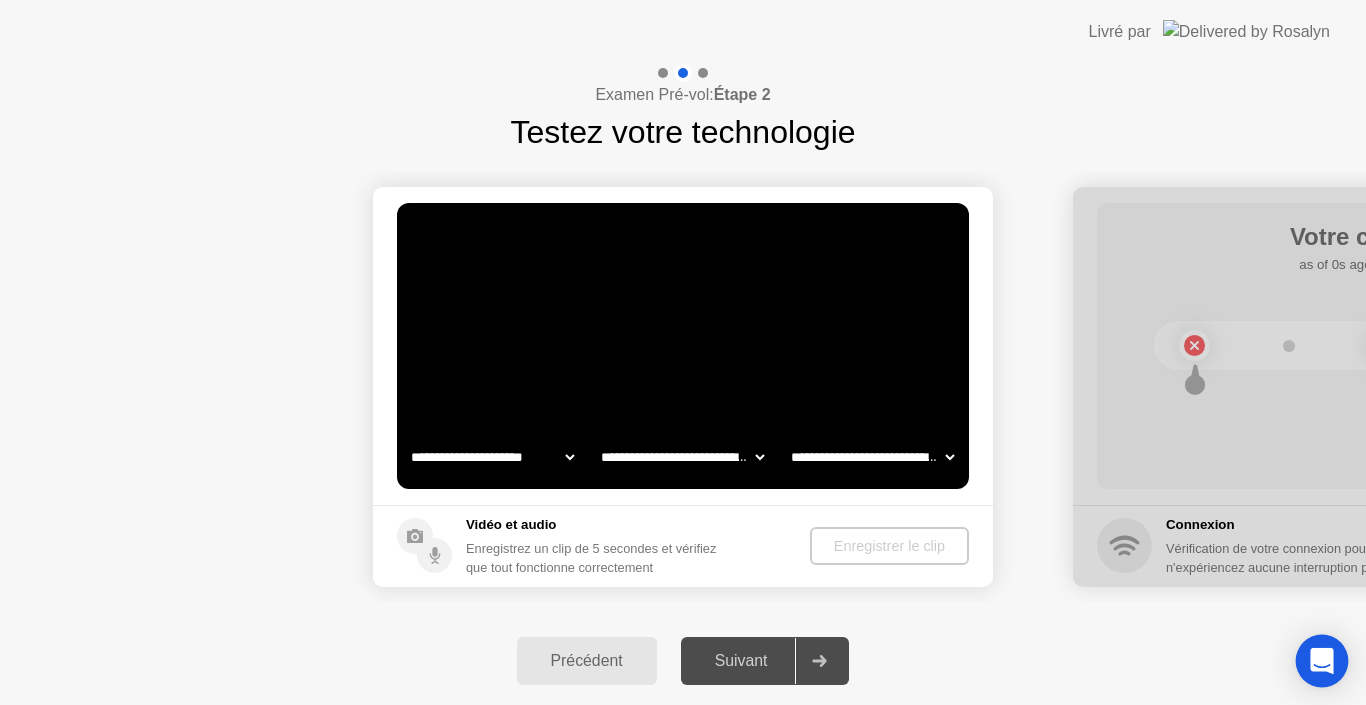 click 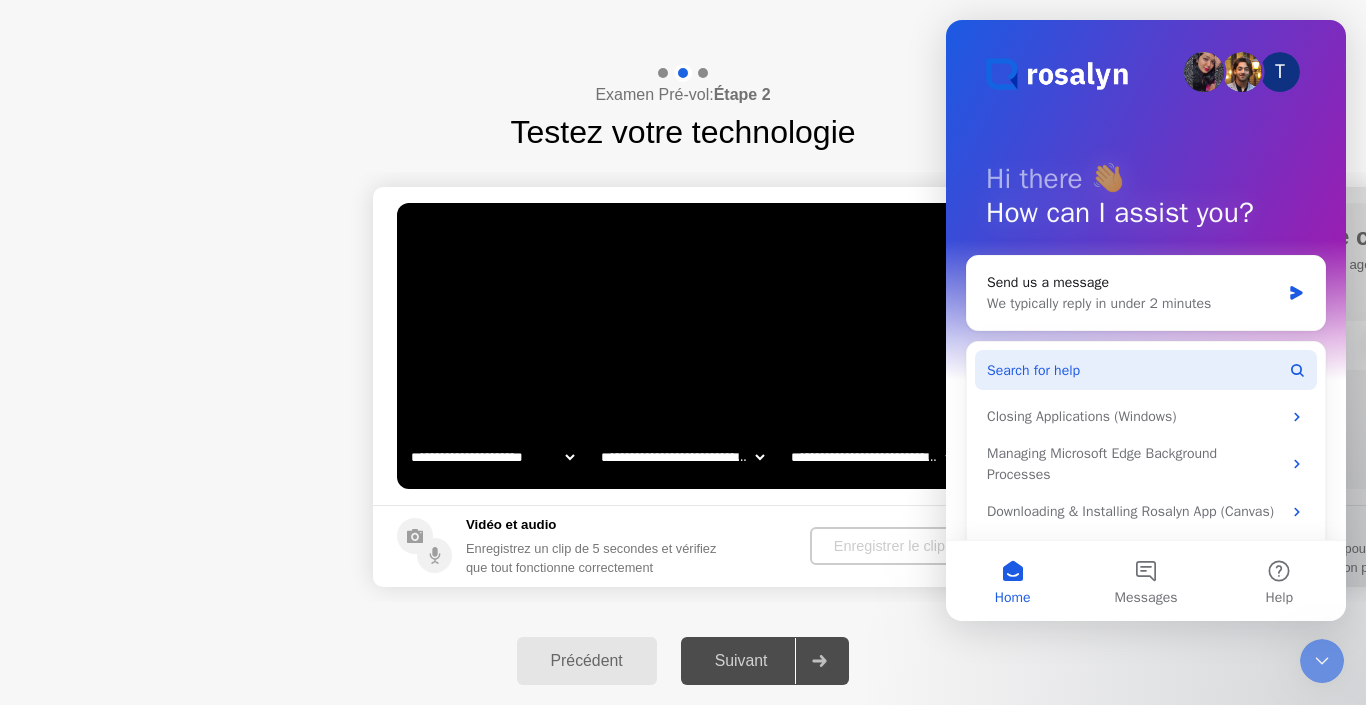 scroll, scrollTop: 0, scrollLeft: 0, axis: both 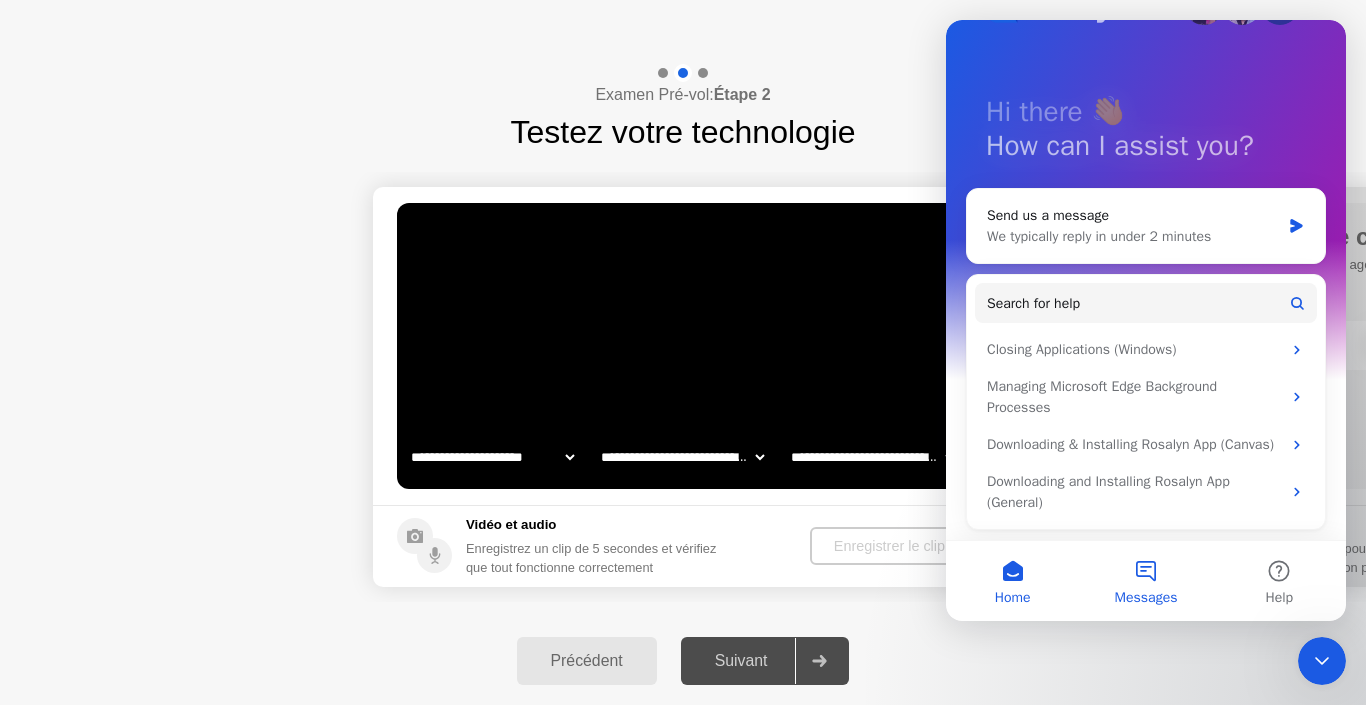 click on "Messages" at bounding box center [1145, 581] 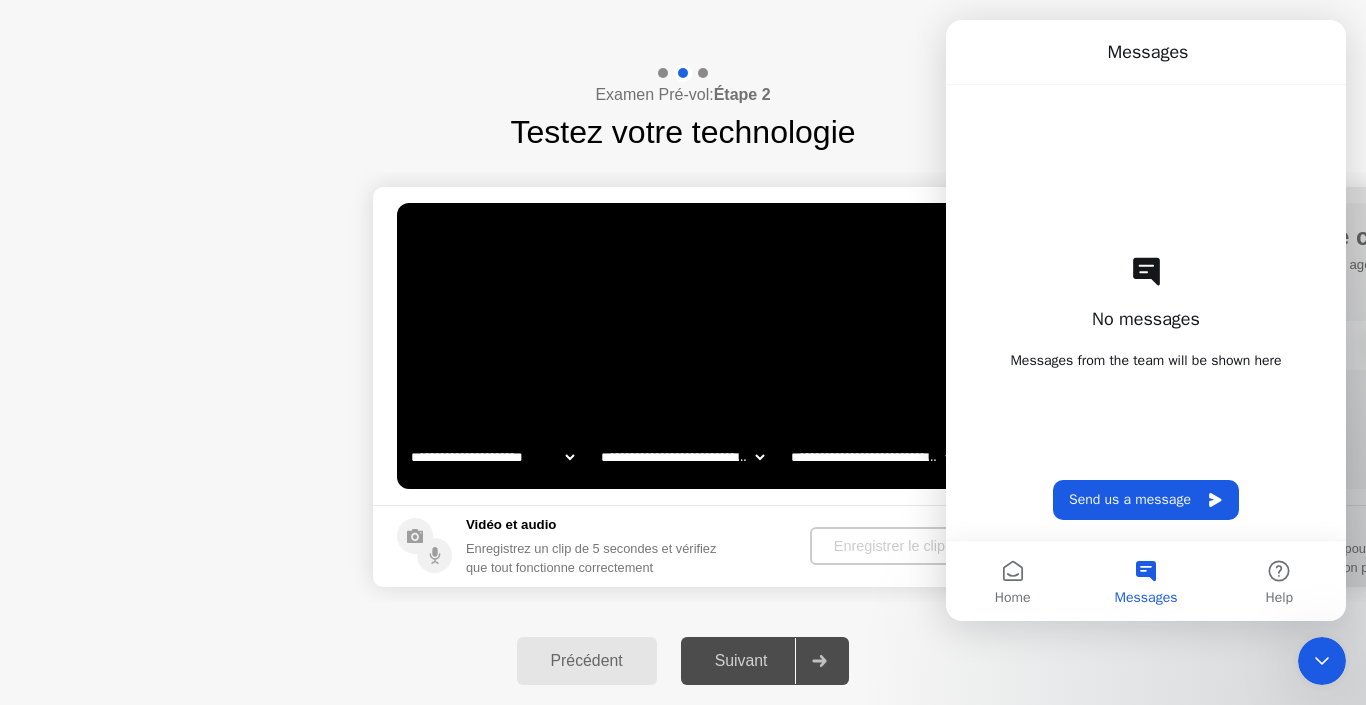 click on "No messages Messages from the team will be shown here Send us a message" at bounding box center [1146, 312] 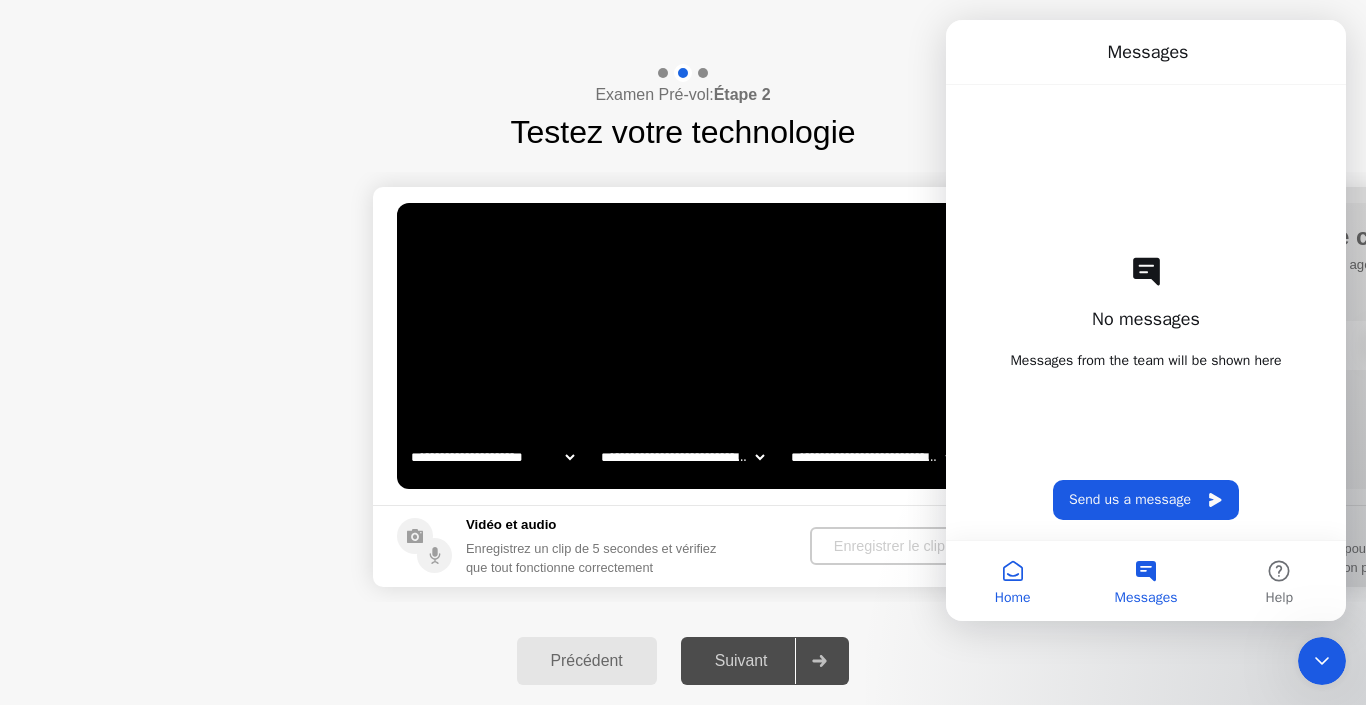 click on "Home" at bounding box center [1012, 581] 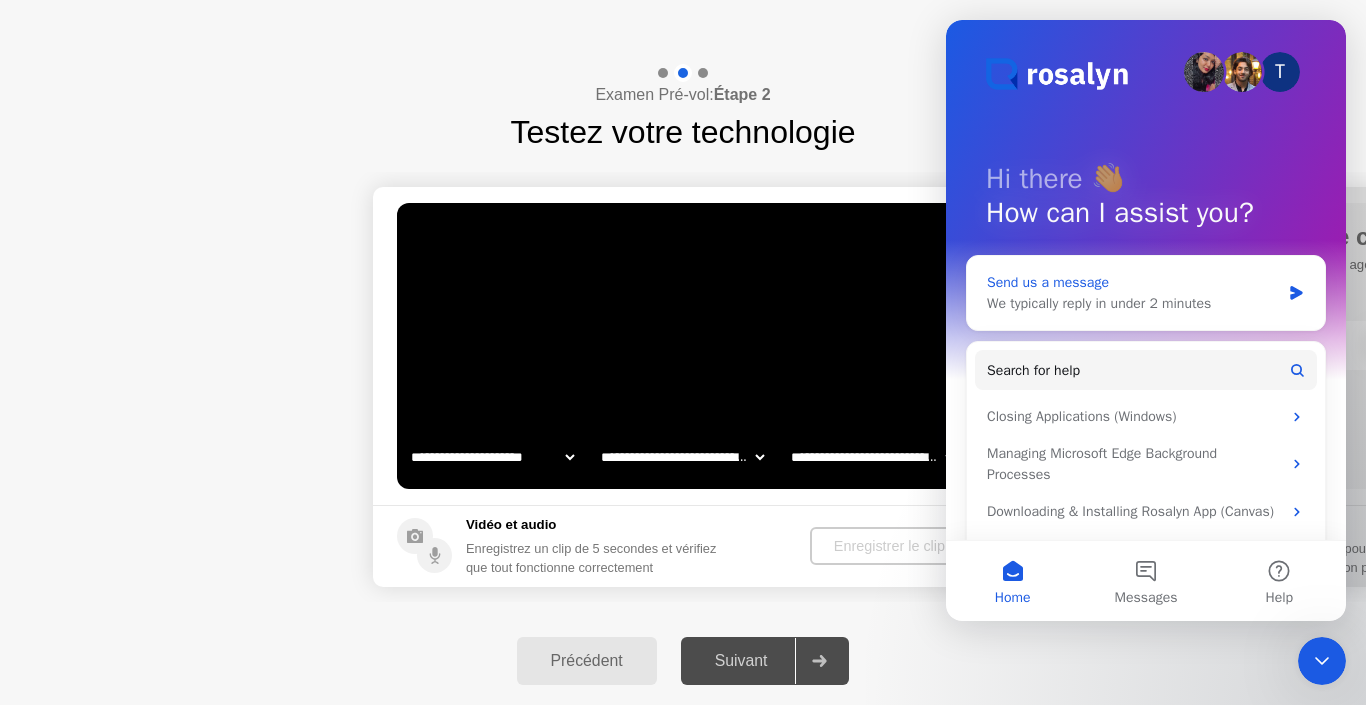 click on "We typically reply in under 2 minutes" at bounding box center (1133, 303) 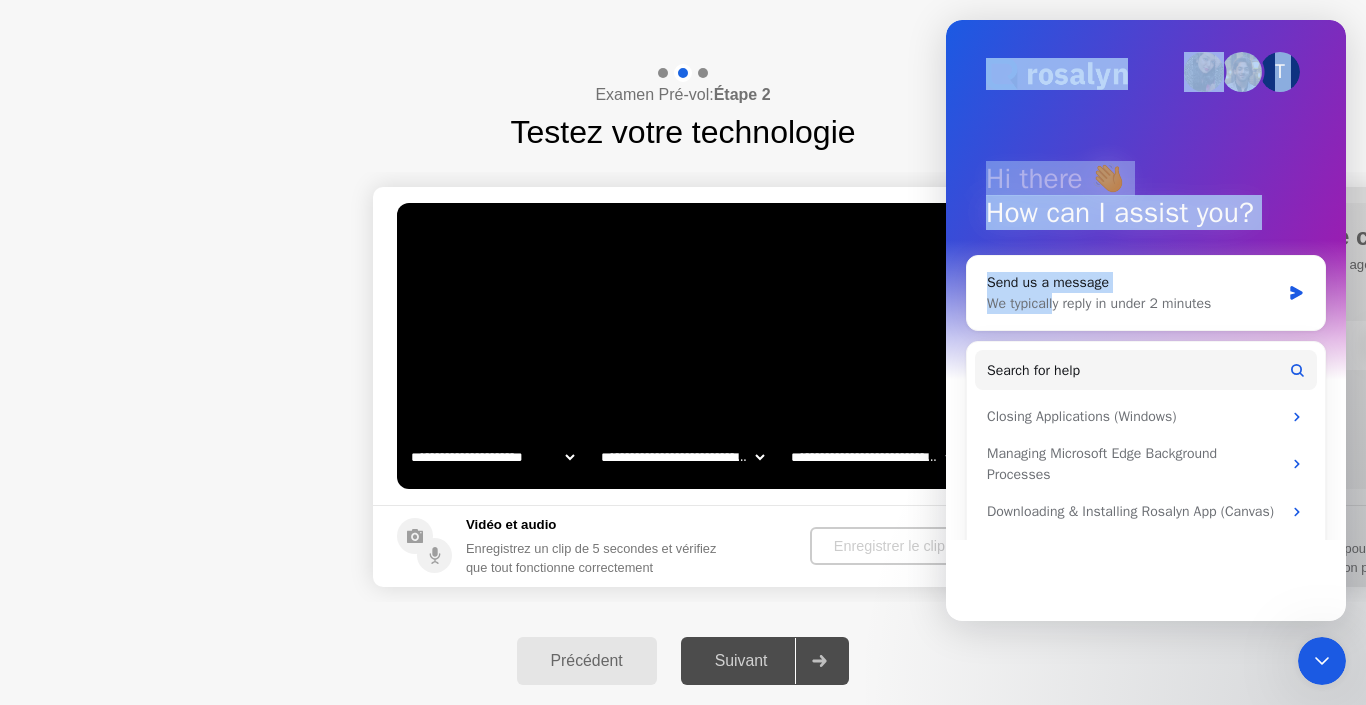 click on "T Hi there 👋 How can I assist you? Send us a message We typically reply in under 2 minutes Search for help Closing Applications (Windows) Managing Microsoft Edge Background Processes Downloading & Installing Rosalyn App (Canvas) Downloading and Installing Rosalyn App (General) Home Messages Help" 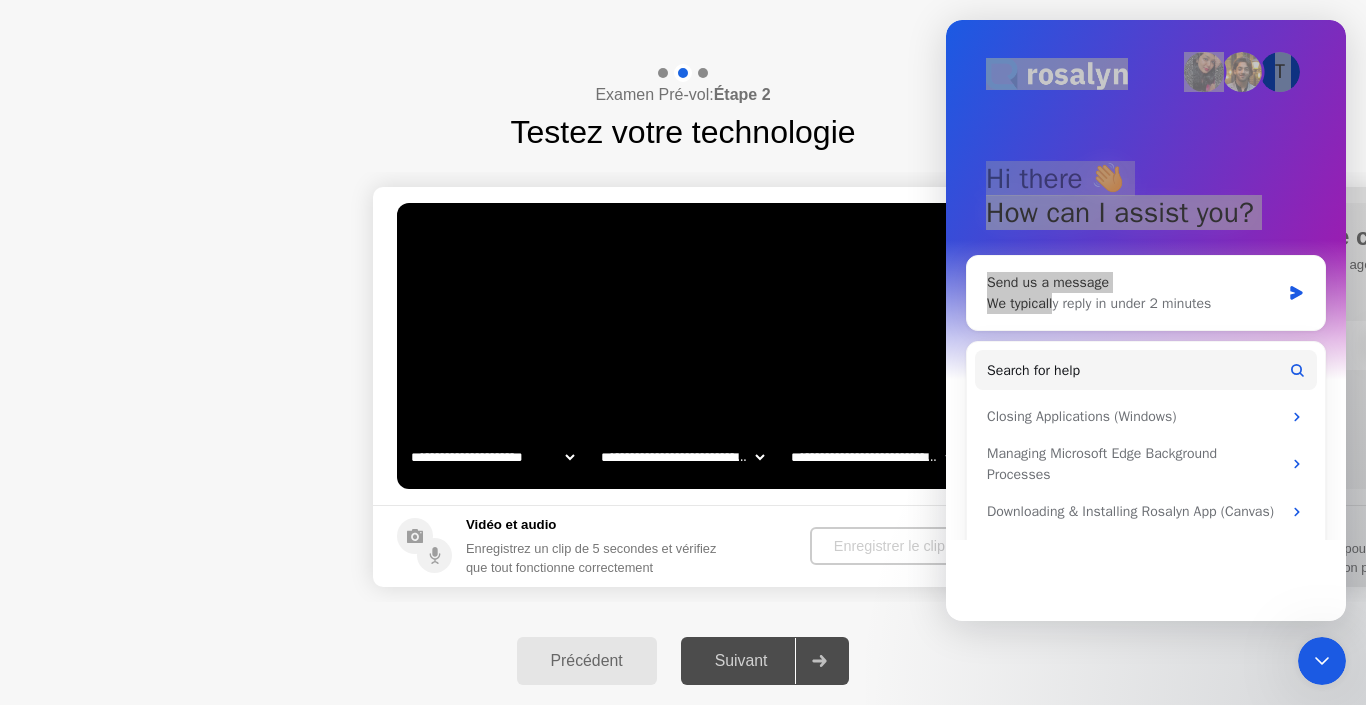 click on "[PERSON_NAME] et audio Enregistrez un clip de 5 secondes et vérifiez que tout fonctionne correctement Enregistrer le clip" 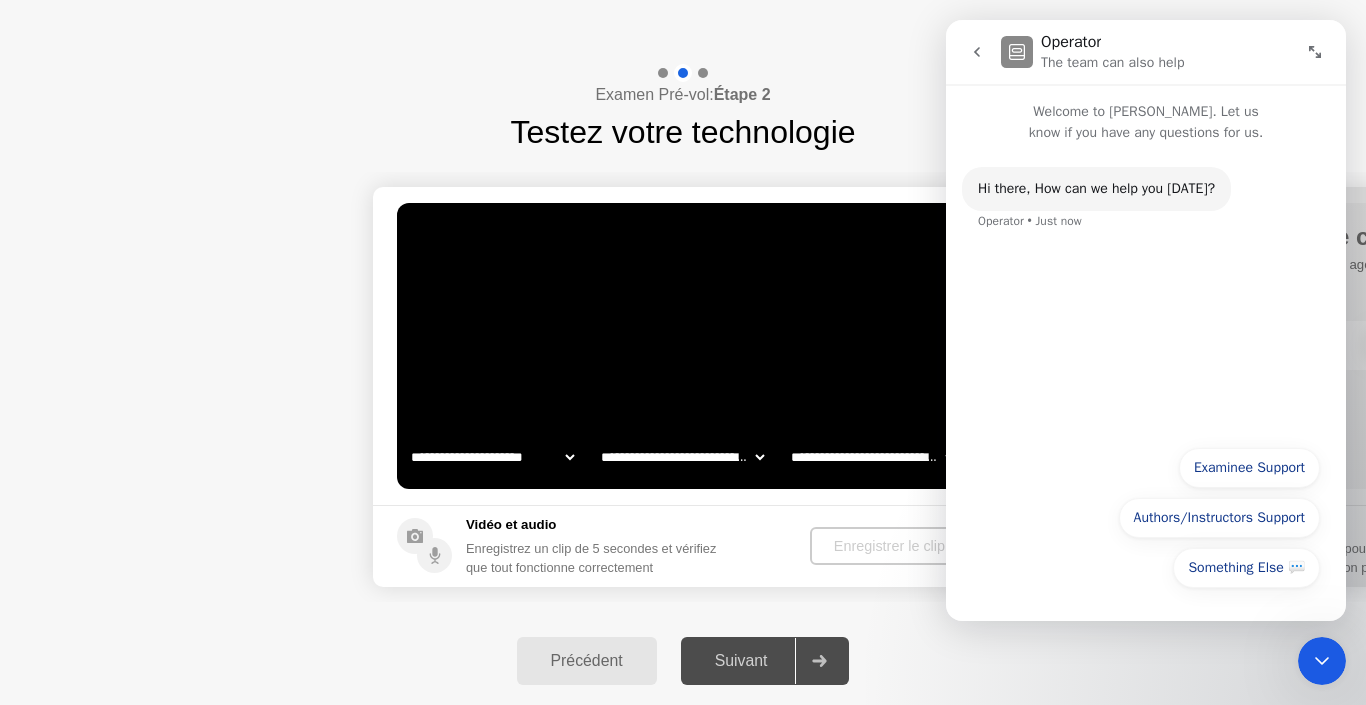 click on "Hi ​there, How can we help you [DATE]? Operator    •   Just now" at bounding box center (1146, 289) 